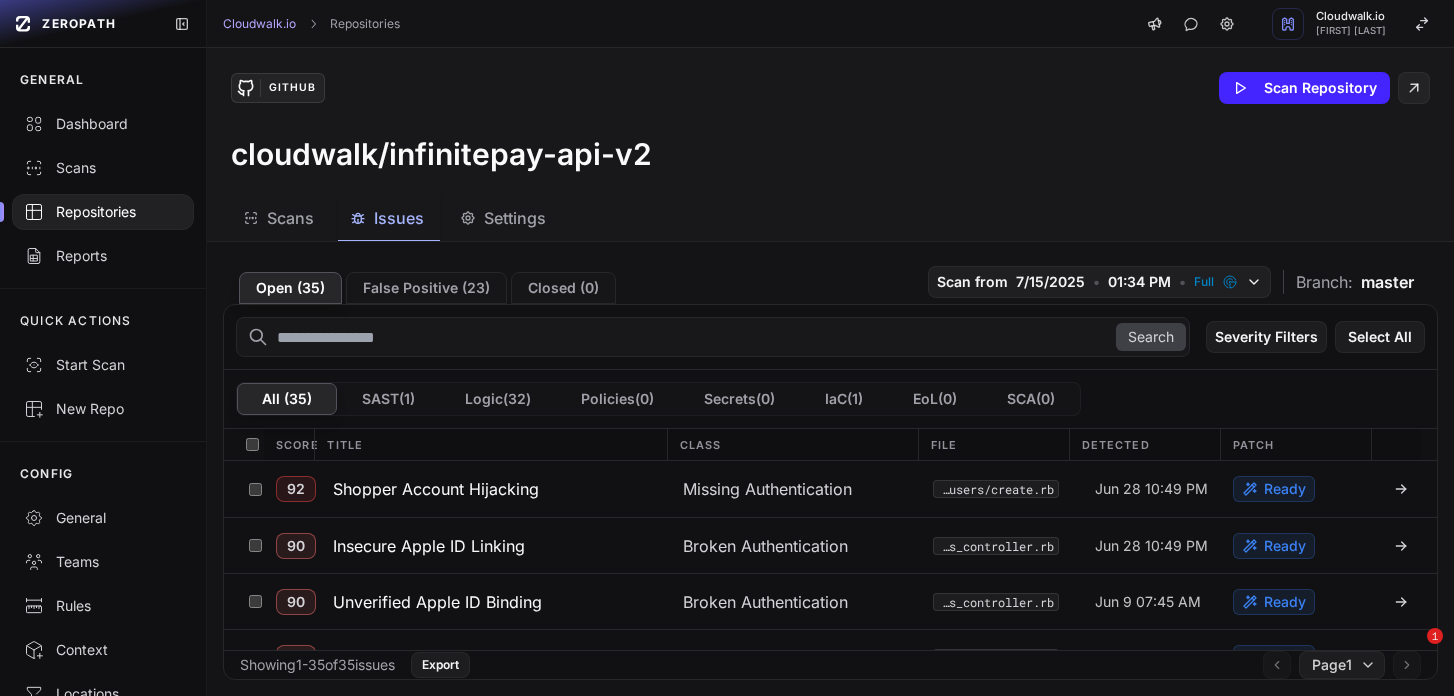 scroll, scrollTop: 0, scrollLeft: 0, axis: both 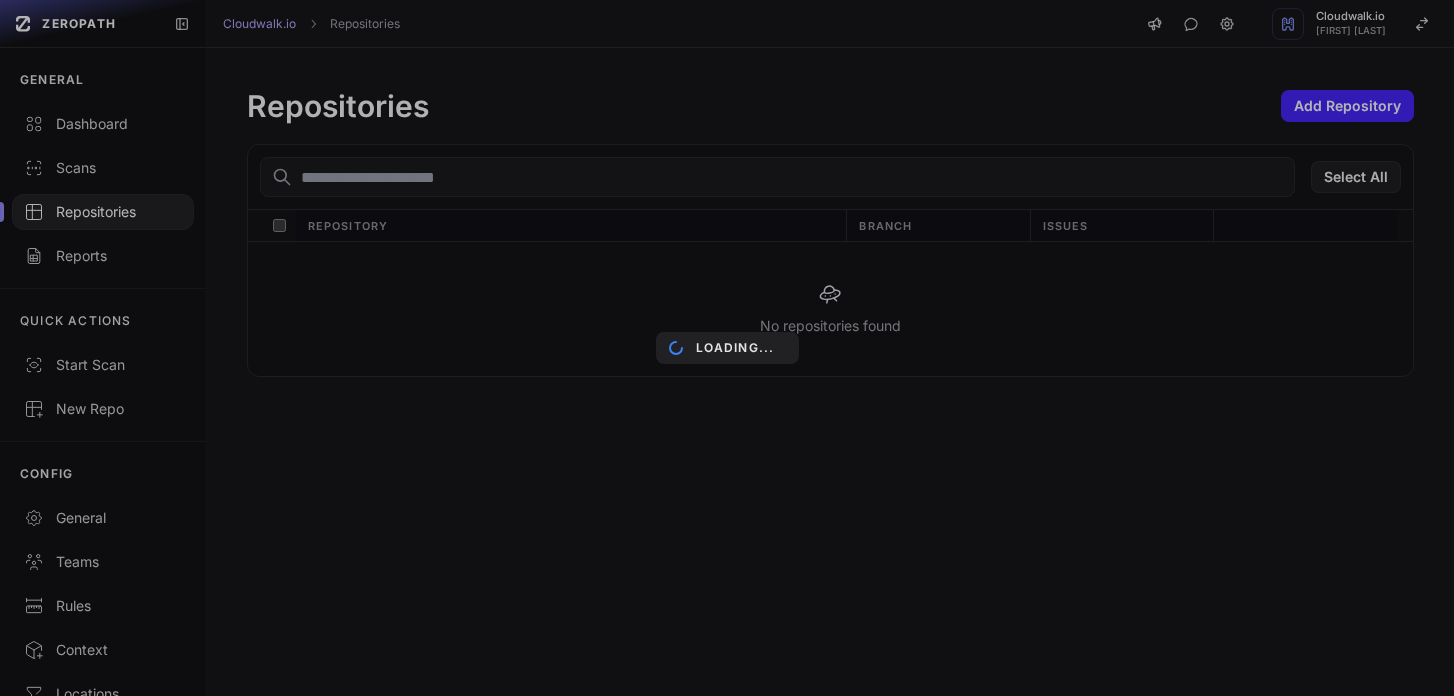 click on "Loading..." at bounding box center [727, 348] 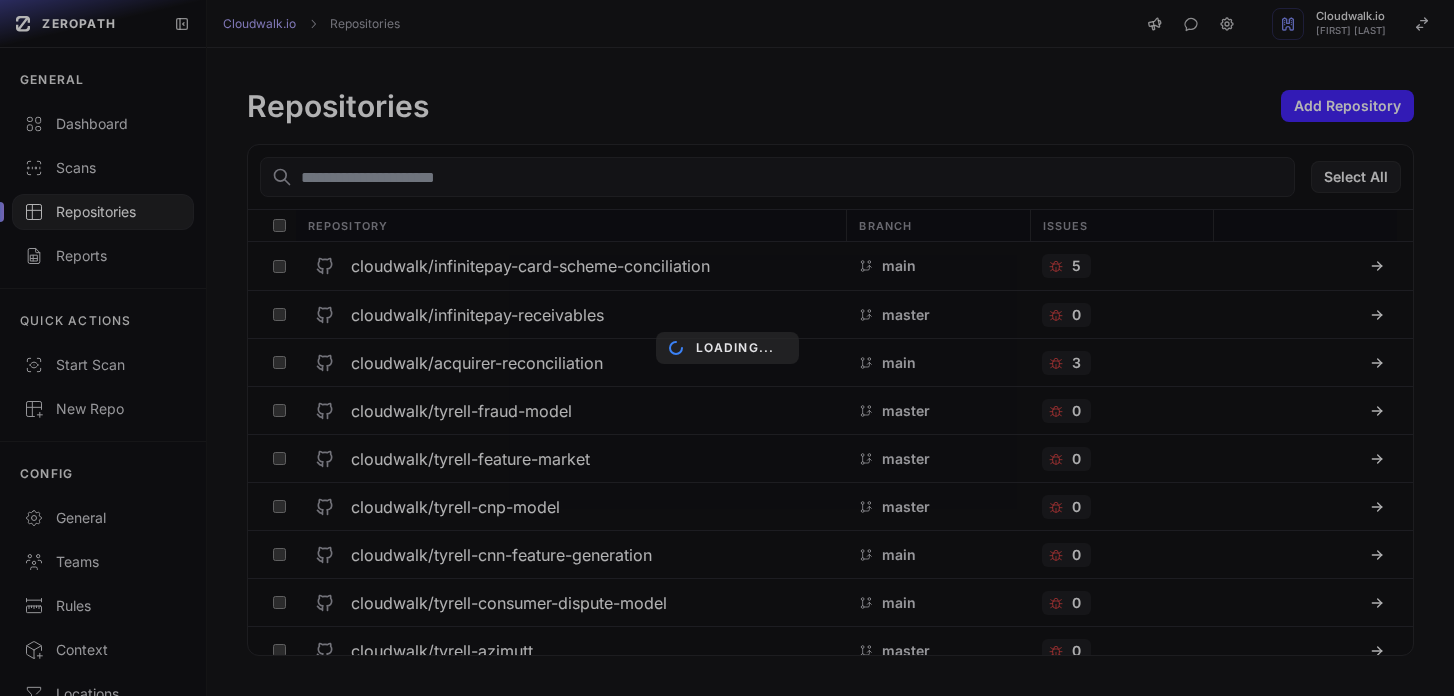 click on "Loading..." at bounding box center [727, 348] 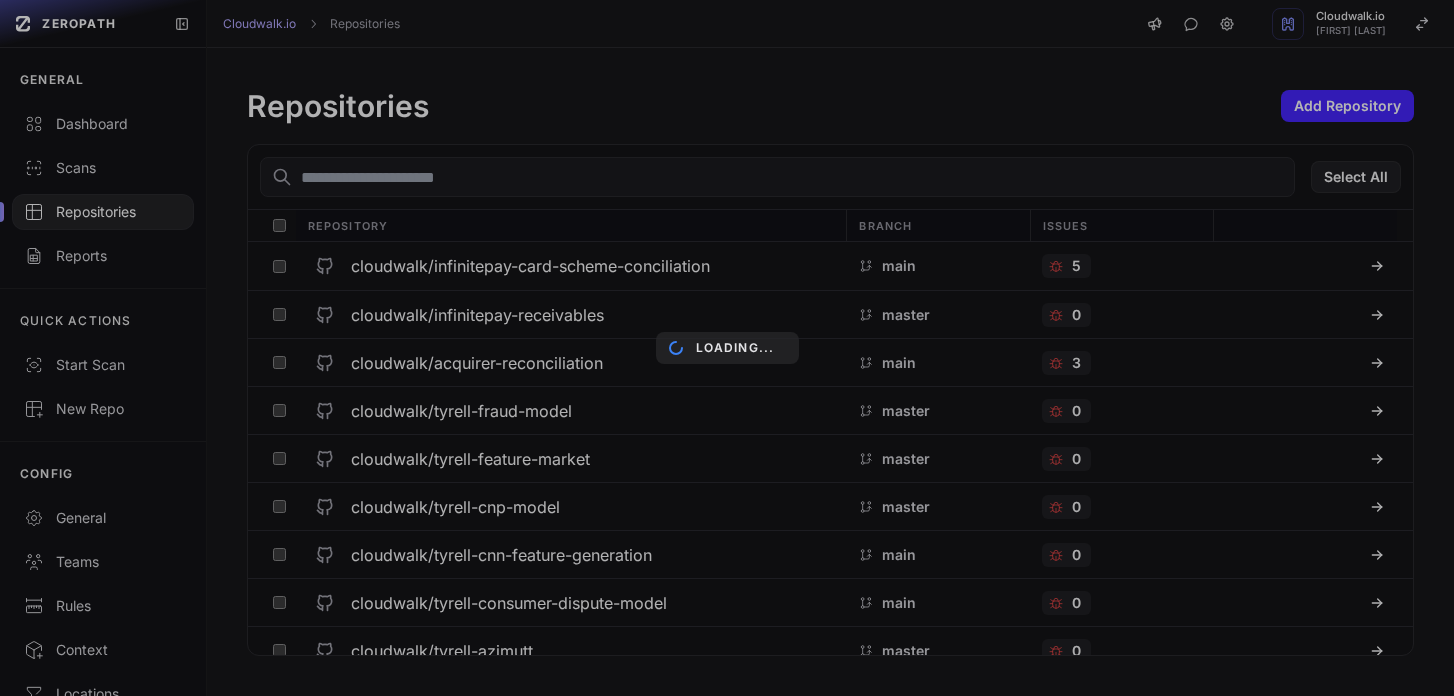 click on "Loading..." at bounding box center (727, 348) 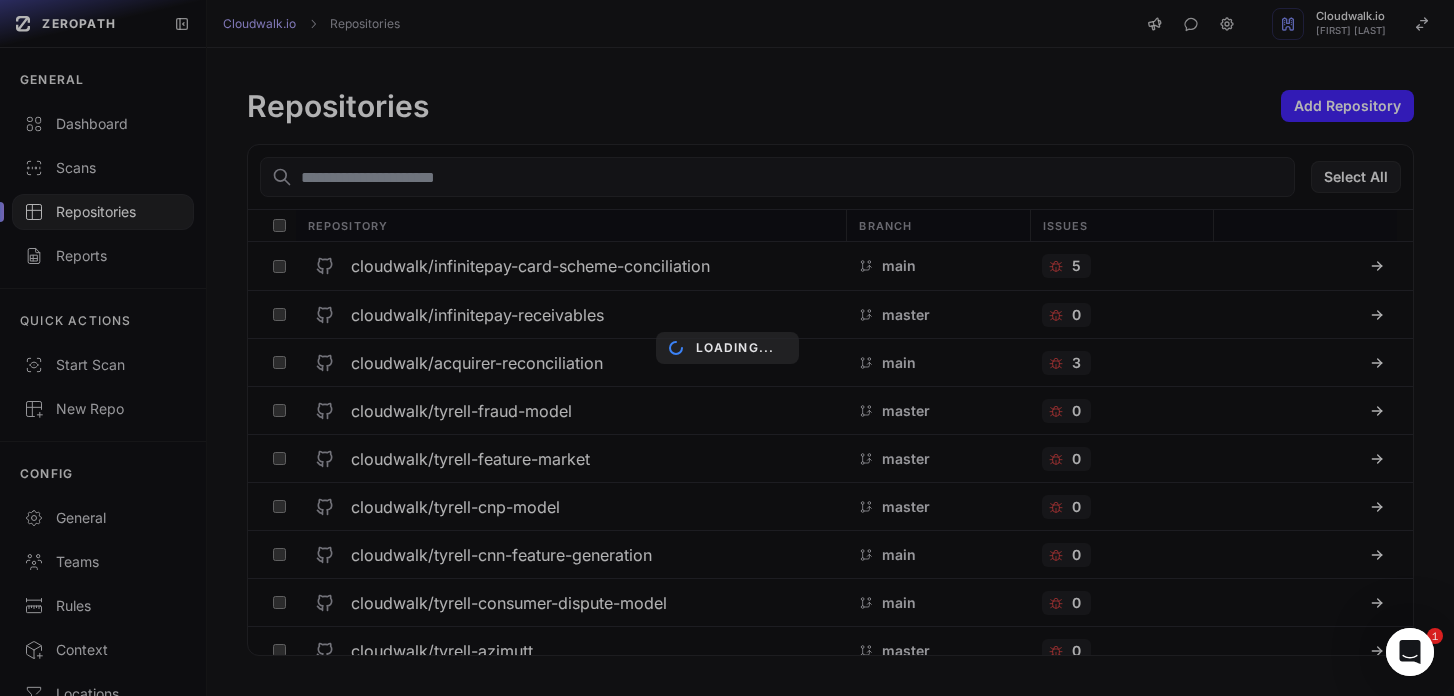 scroll, scrollTop: 0, scrollLeft: 0, axis: both 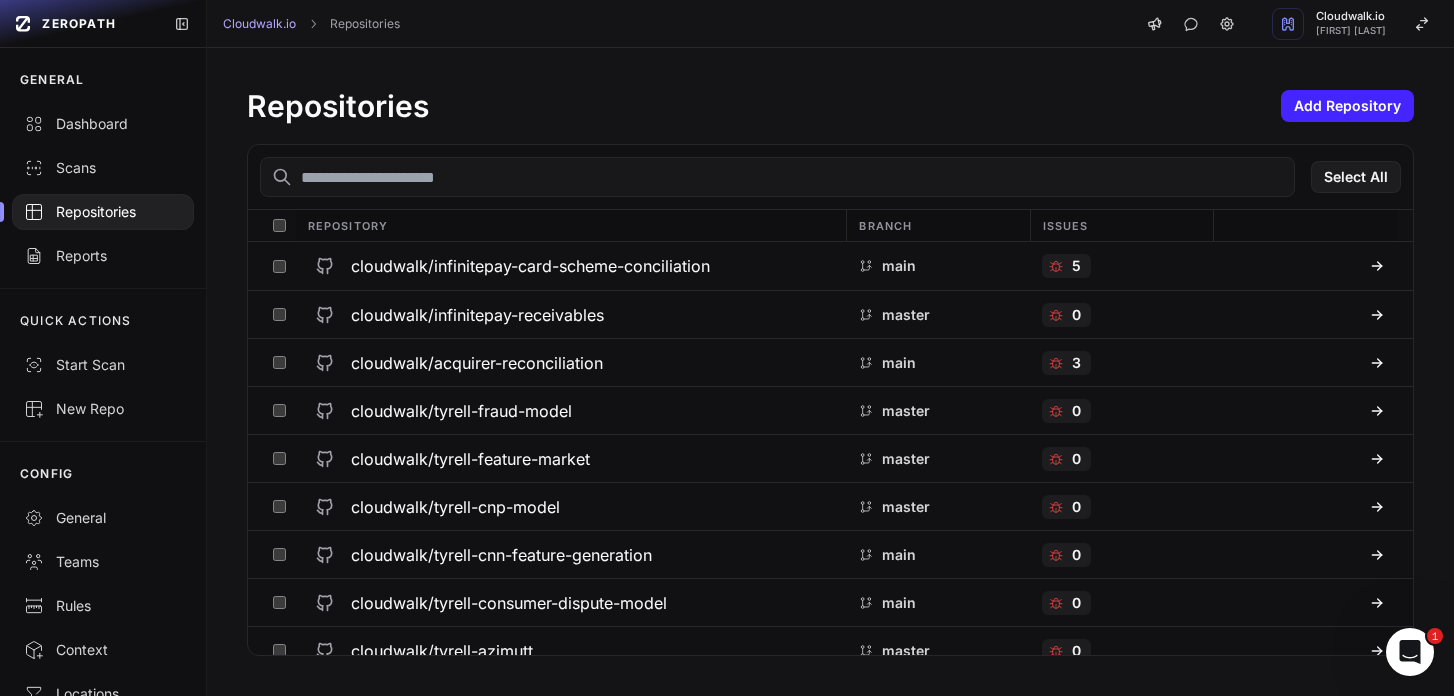 click at bounding box center [777, 177] 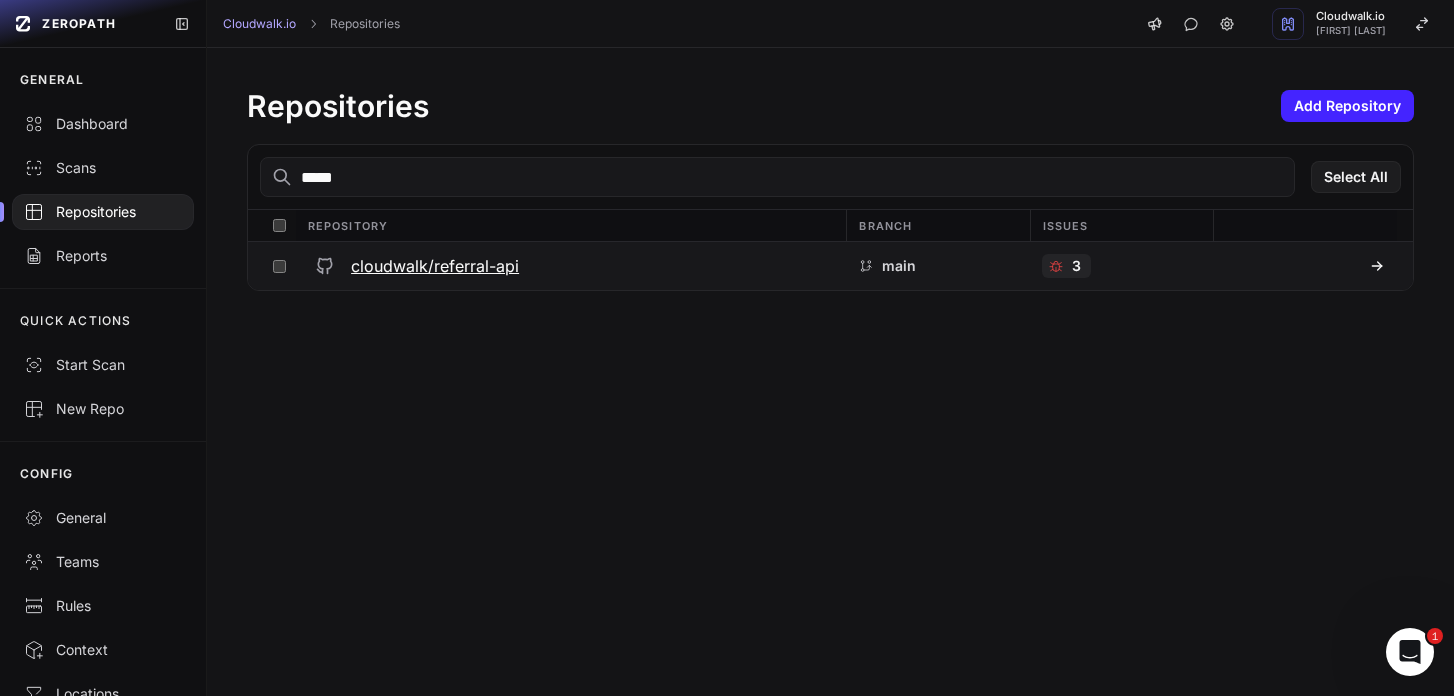type on "*****" 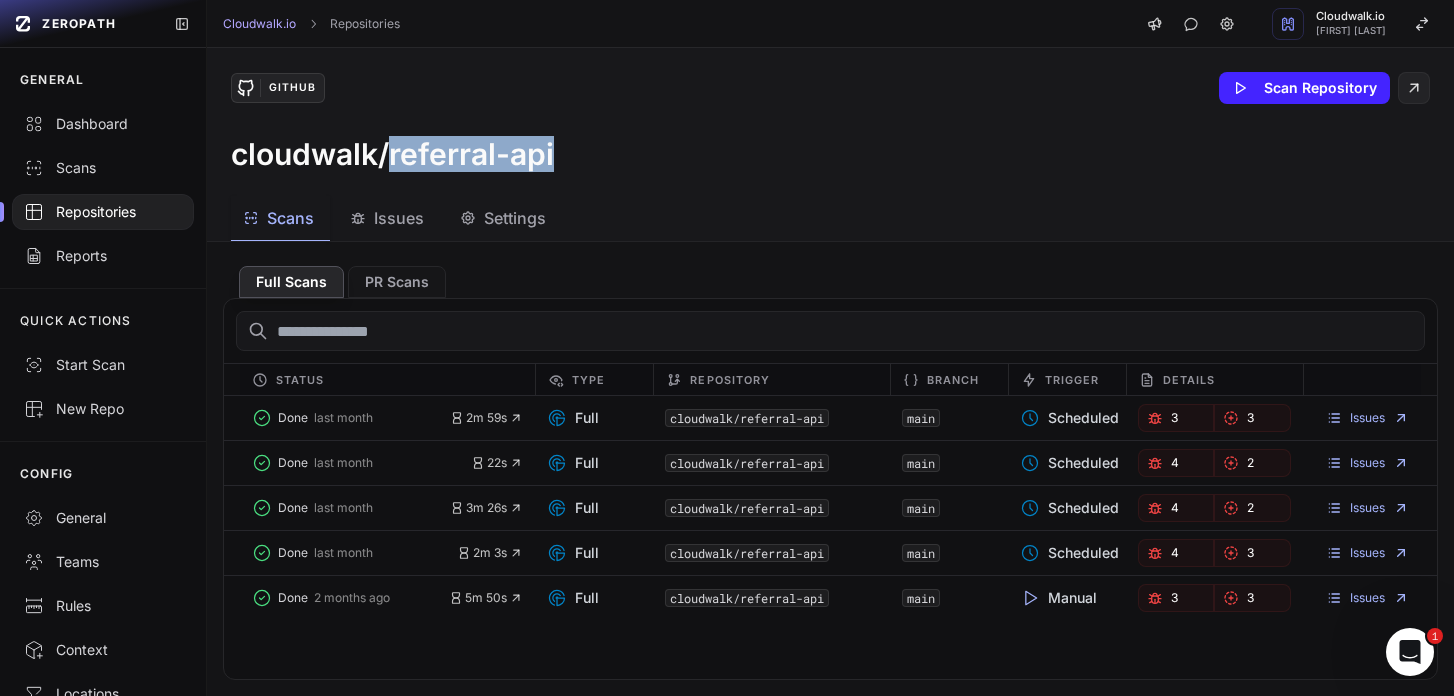 drag, startPoint x: 595, startPoint y: 174, endPoint x: 391, endPoint y: 162, distance: 204.35263 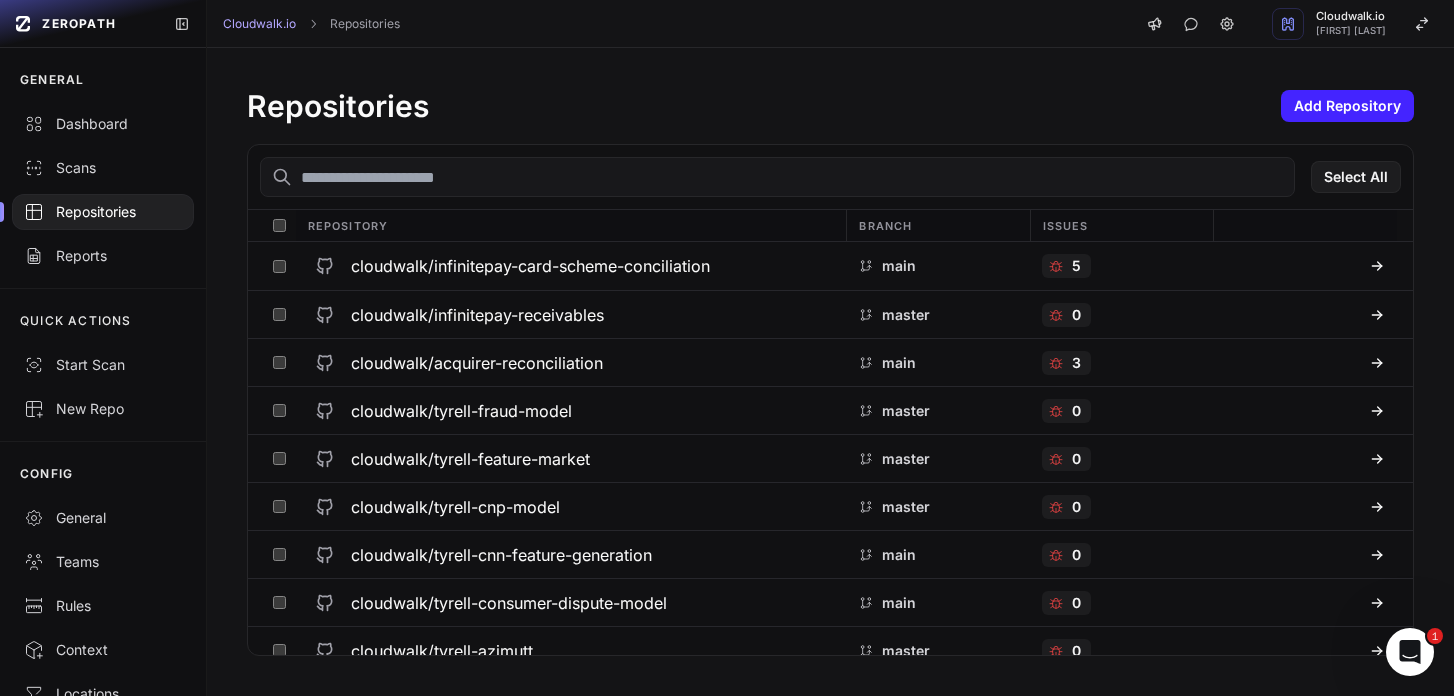 click at bounding box center [777, 177] 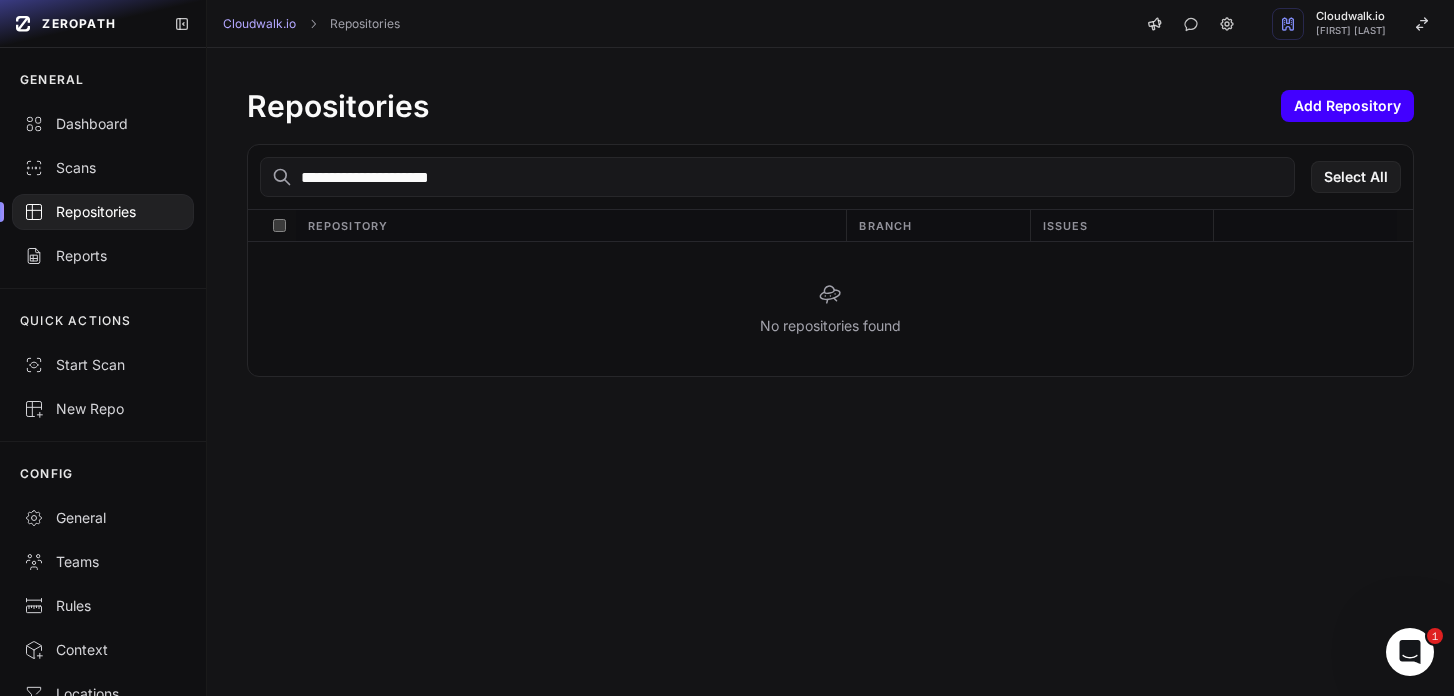 click on "Add Repository" at bounding box center (1347, 106) 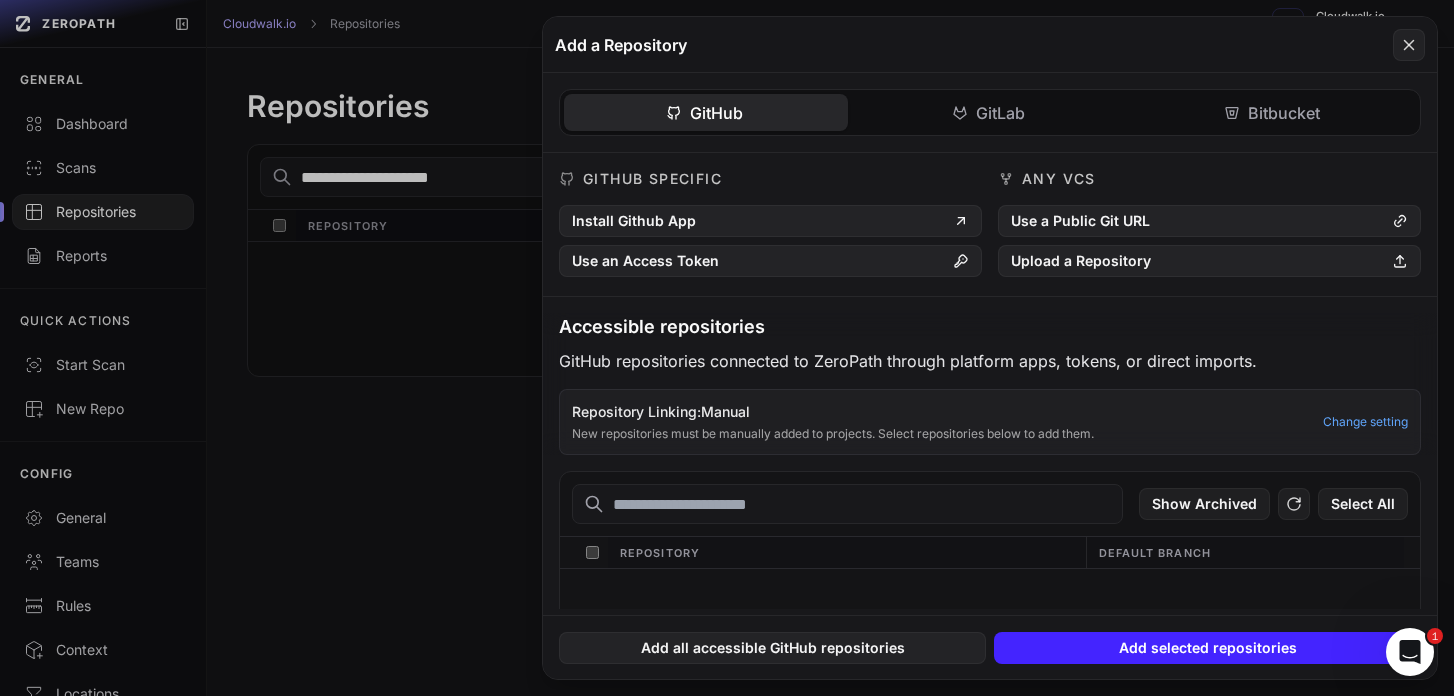 click 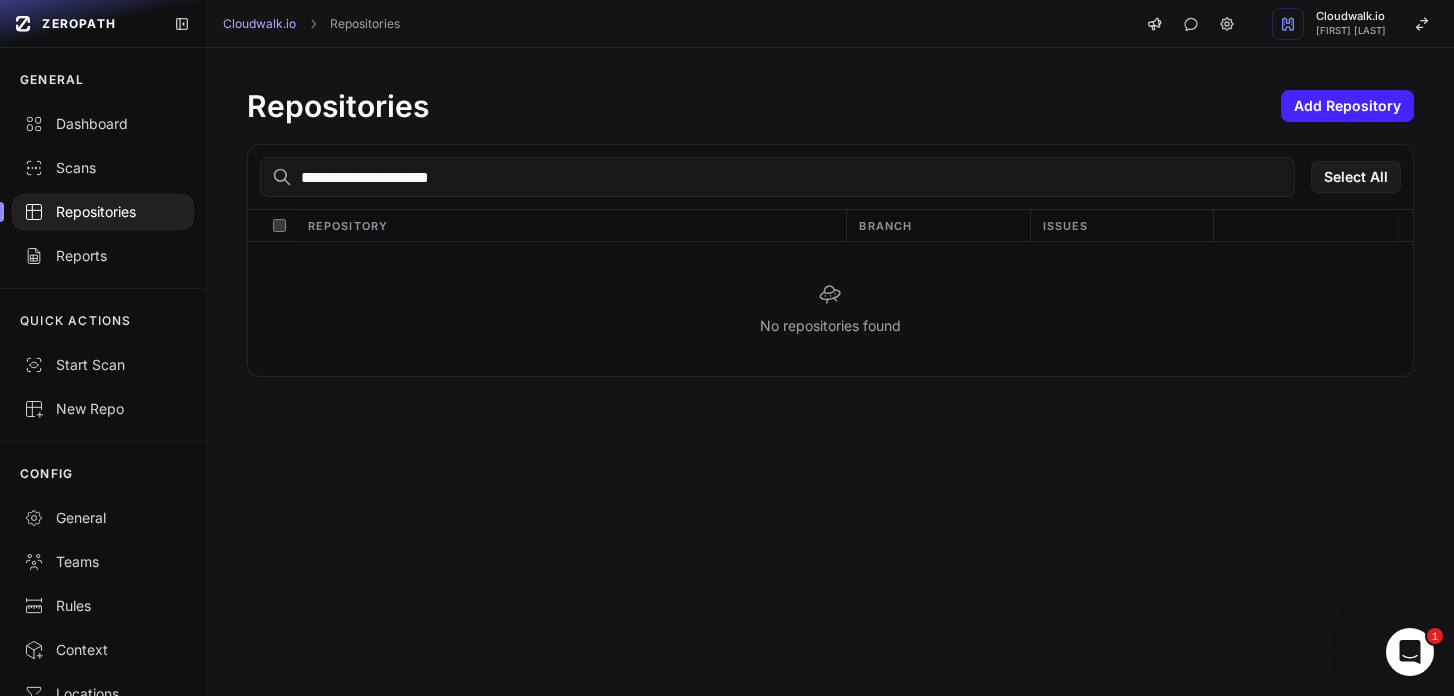 click on "**********" at bounding box center (830, 372) 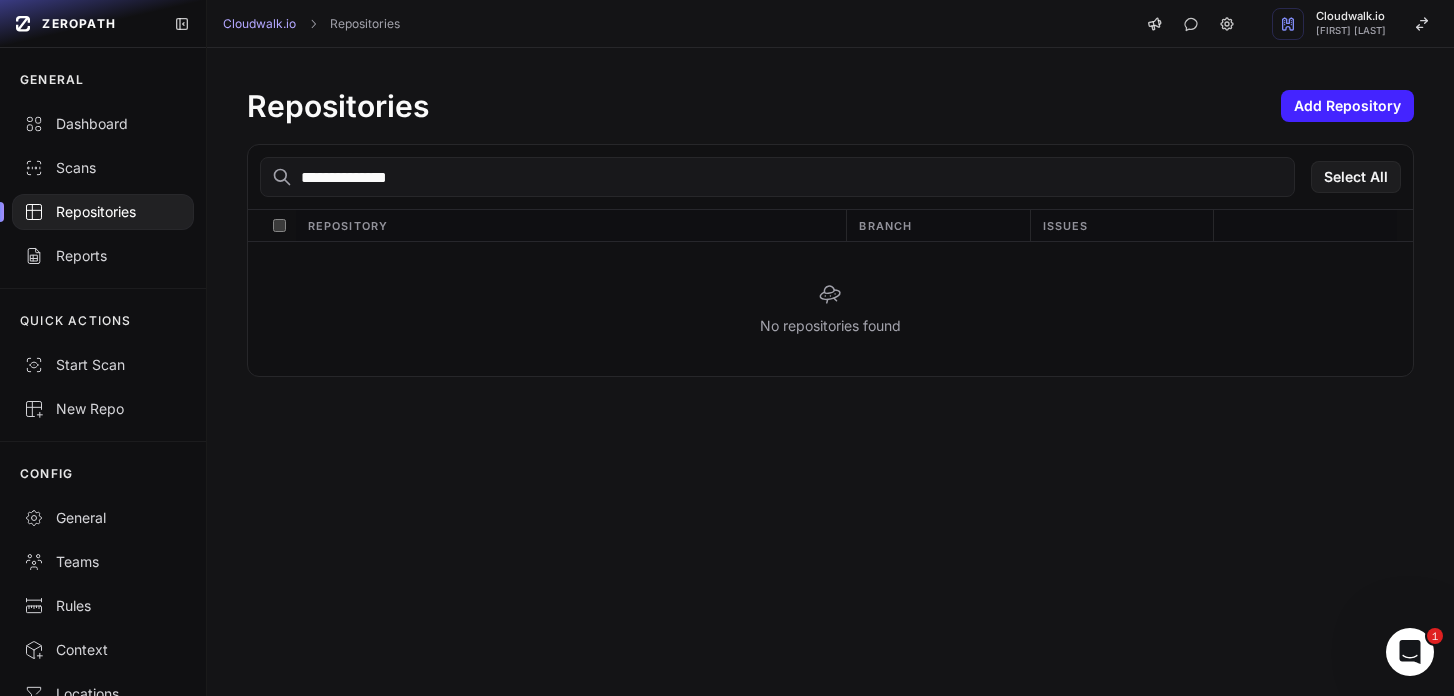 click on "**********" at bounding box center (777, 177) 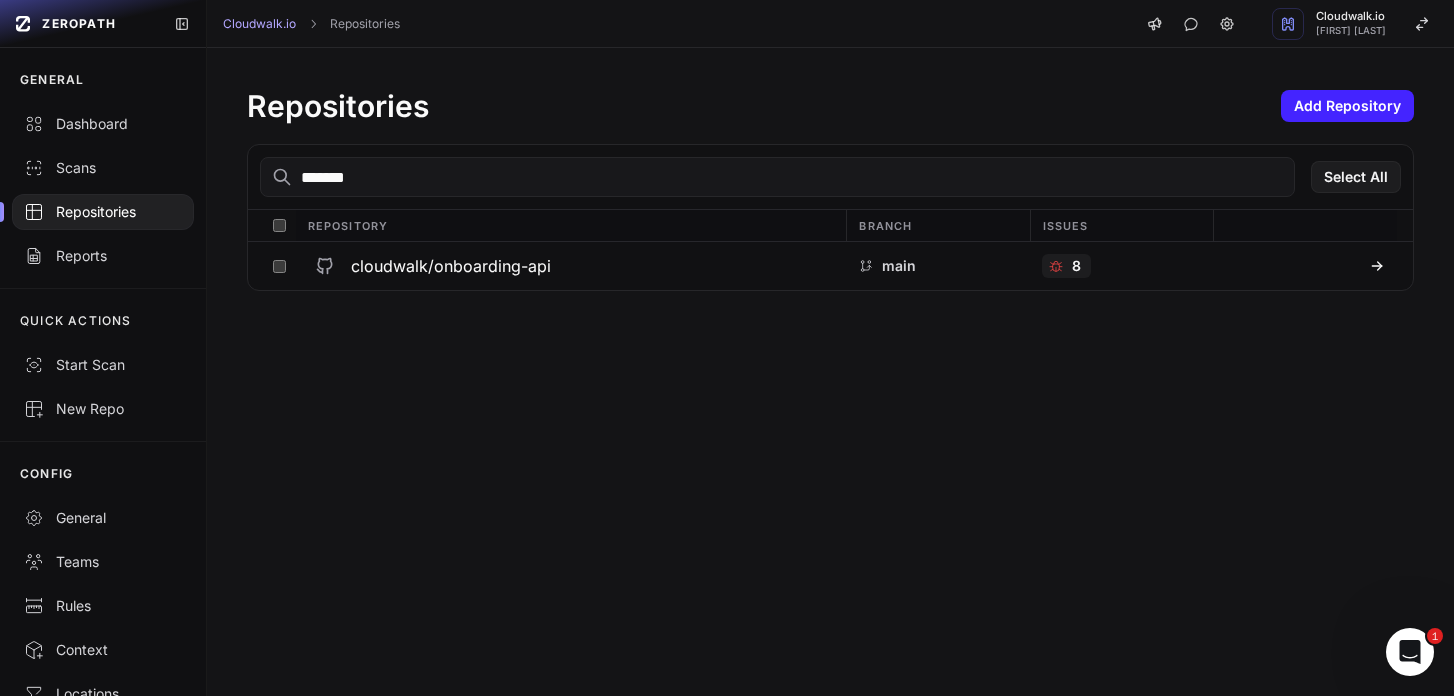 click on "*******" at bounding box center (777, 177) 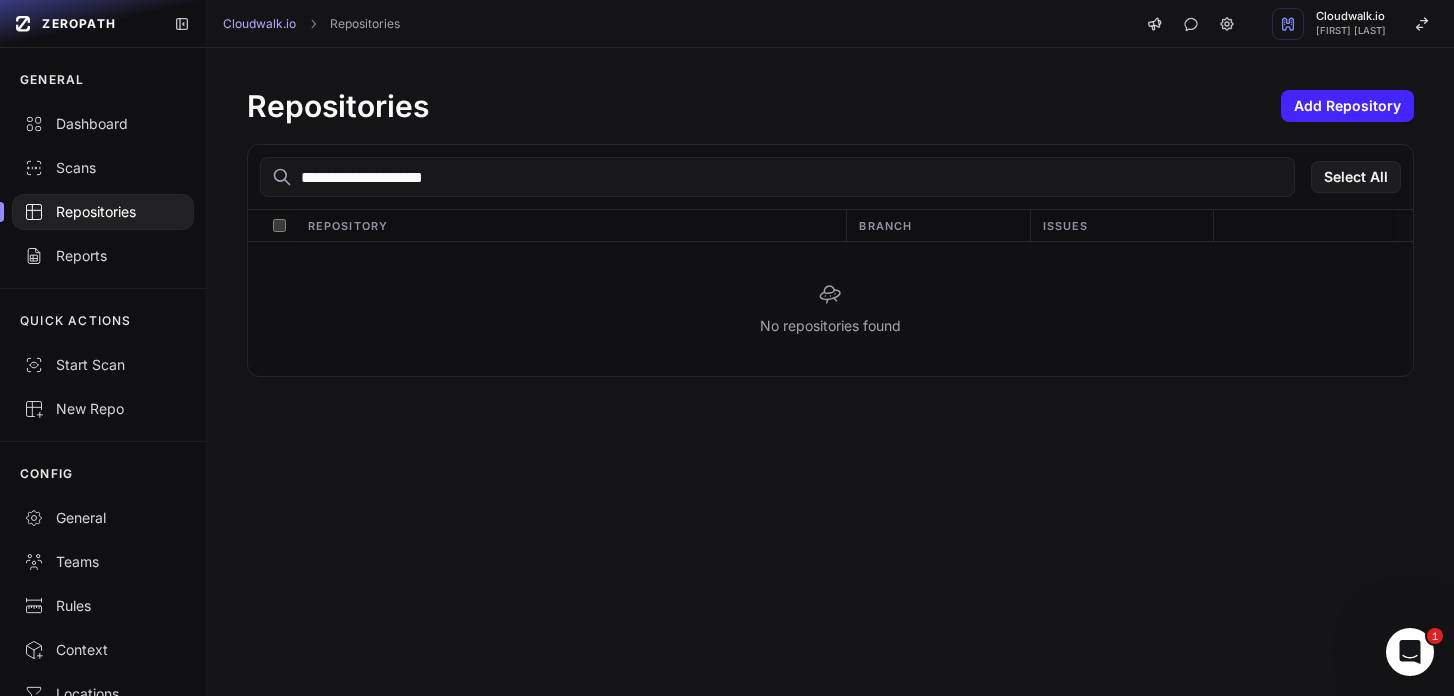 type on "**********" 